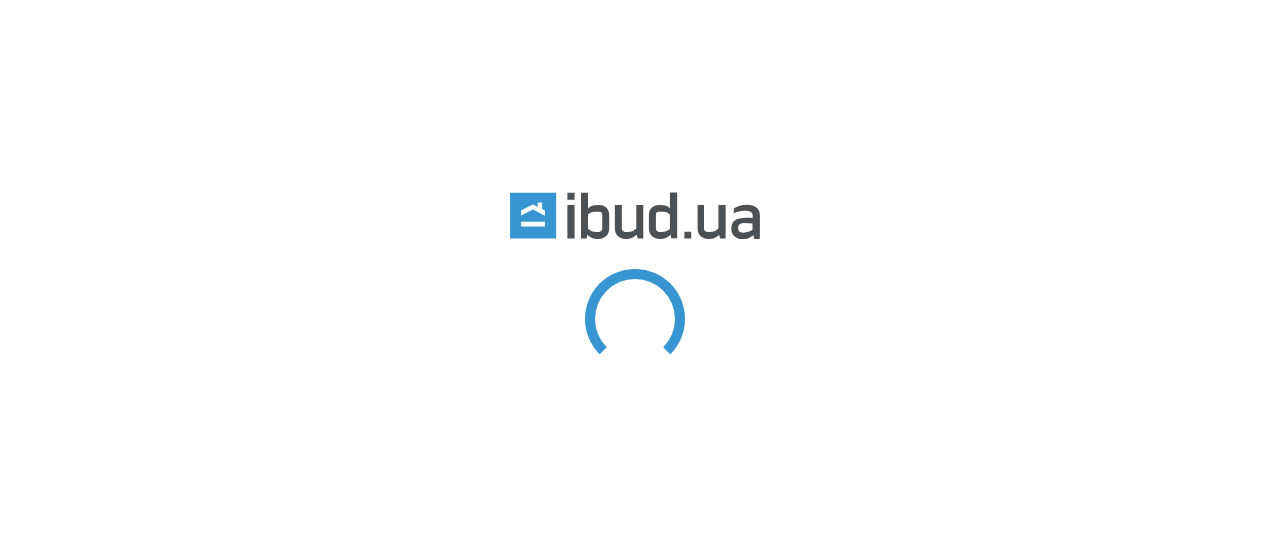 scroll, scrollTop: 0, scrollLeft: 0, axis: both 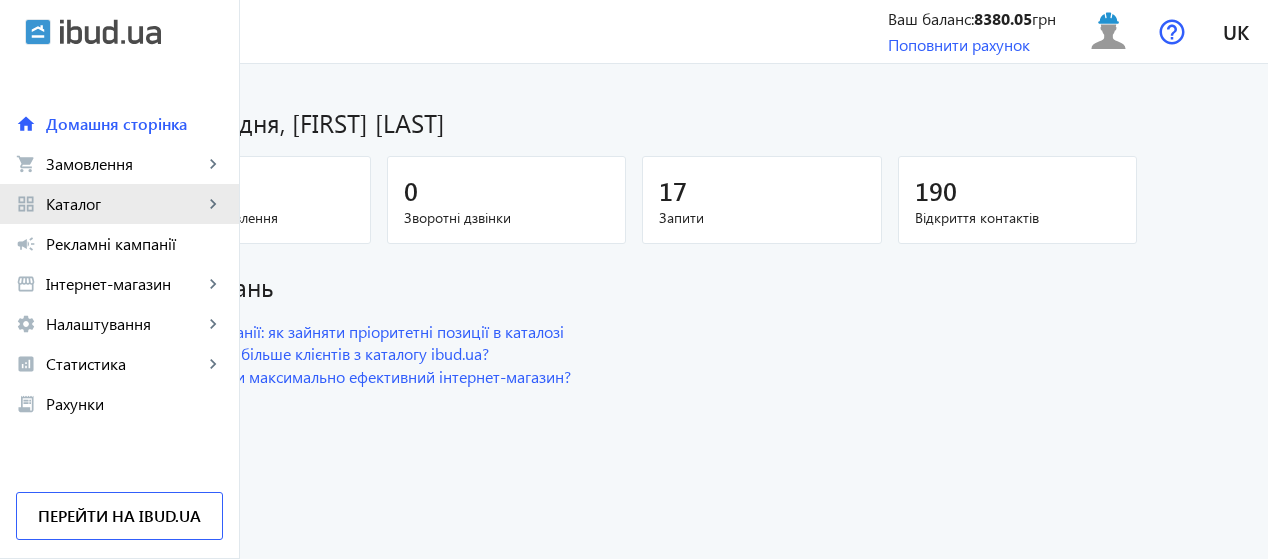 click on "Каталог" 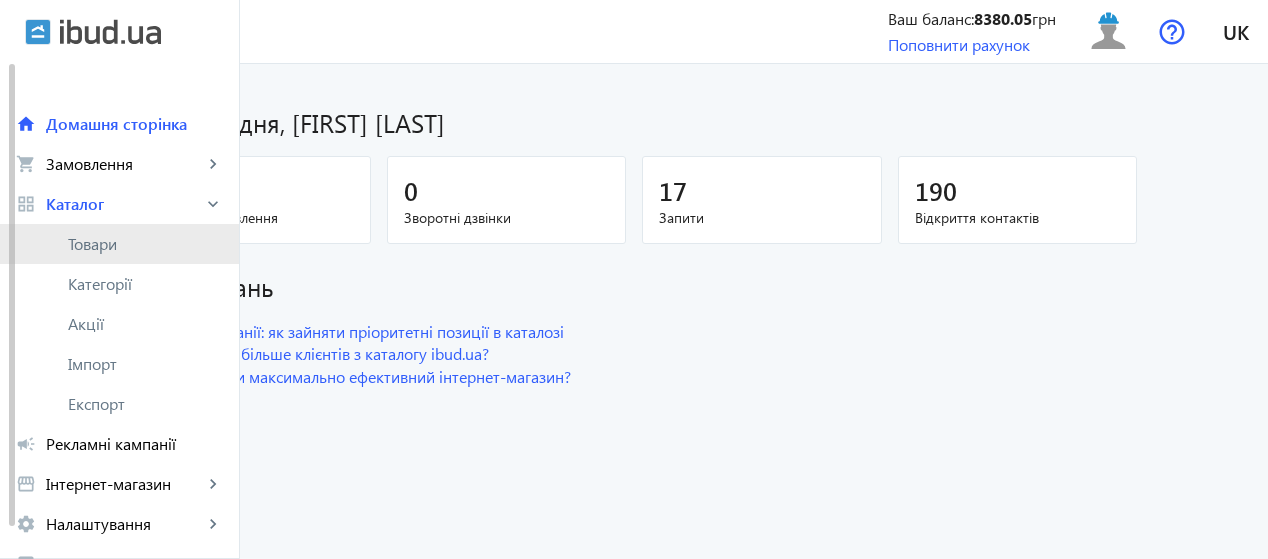 click on "Товари" 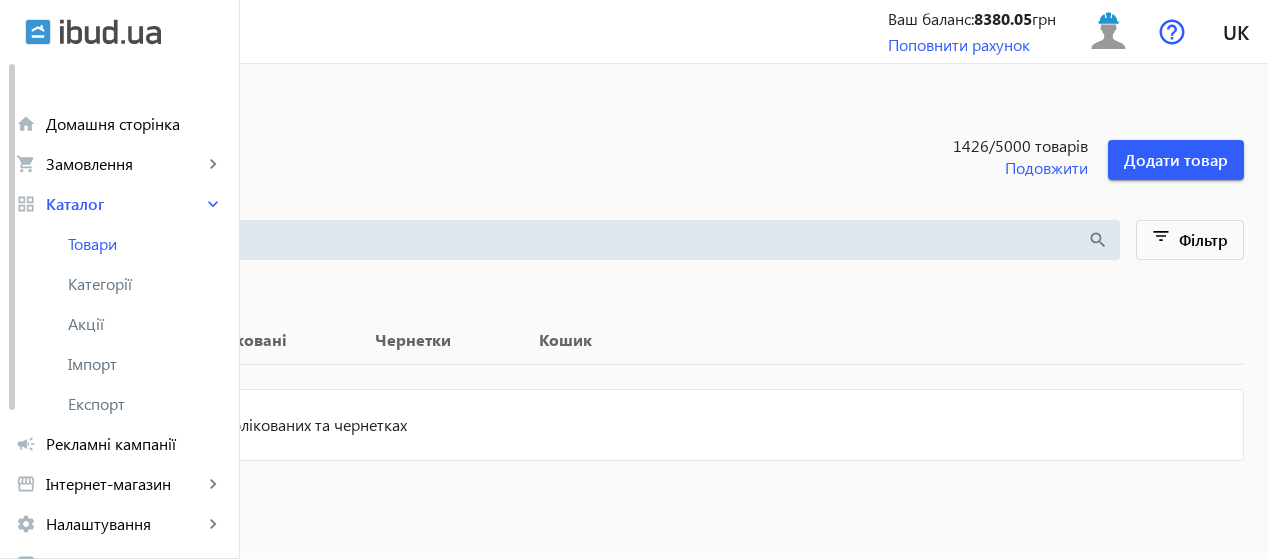 click at bounding box center (561, 240) 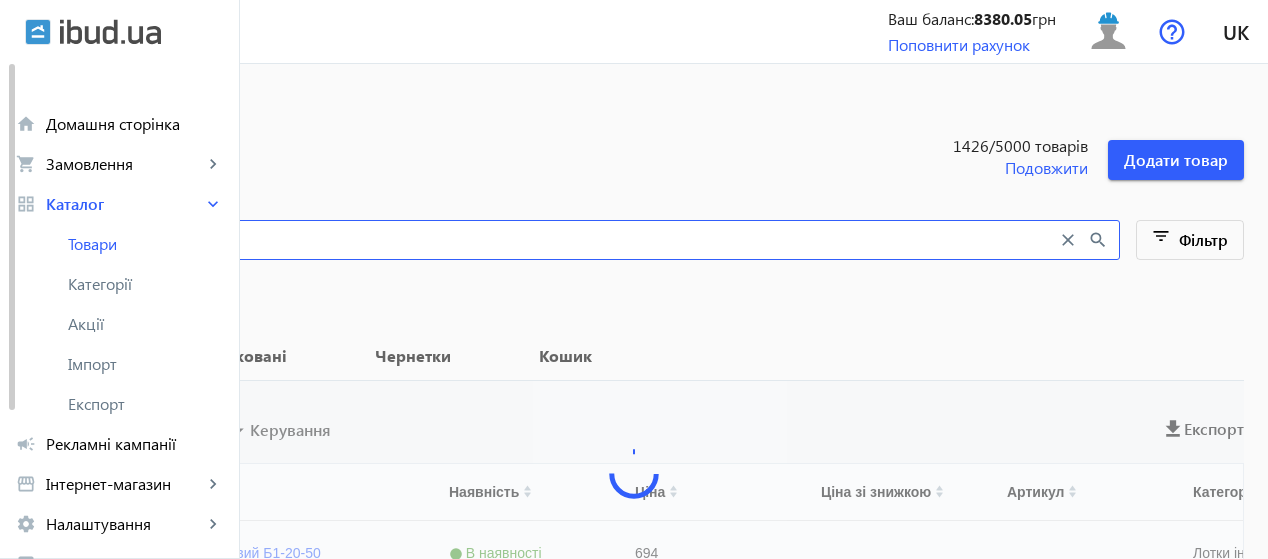 type on "c" 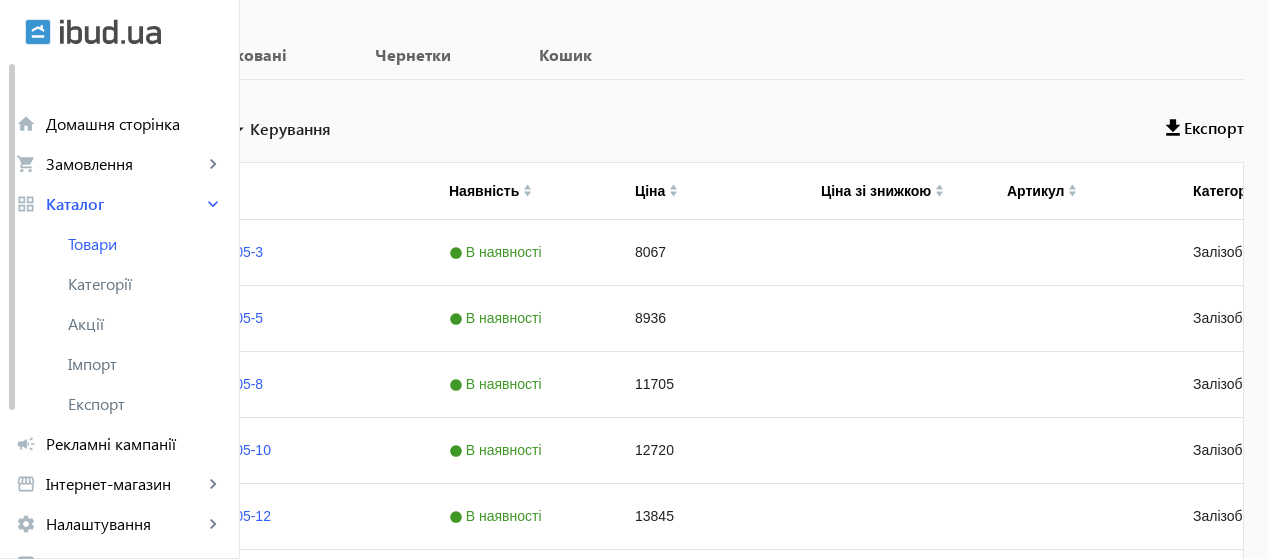 scroll, scrollTop: 318, scrollLeft: 0, axis: vertical 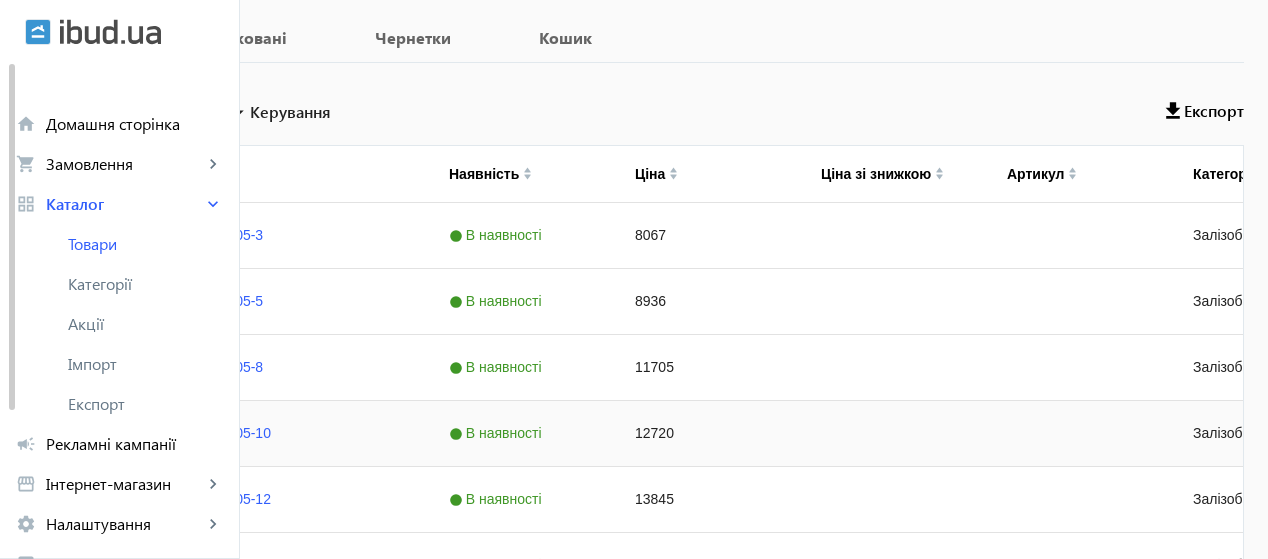 type on "ск 105" 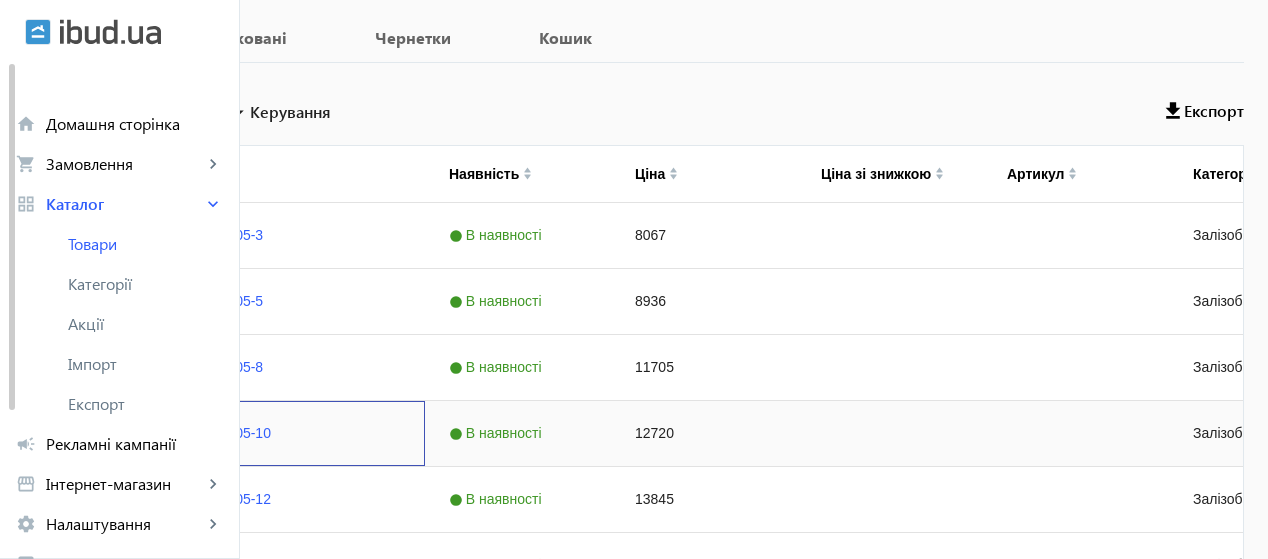 click at bounding box center (58, 433) 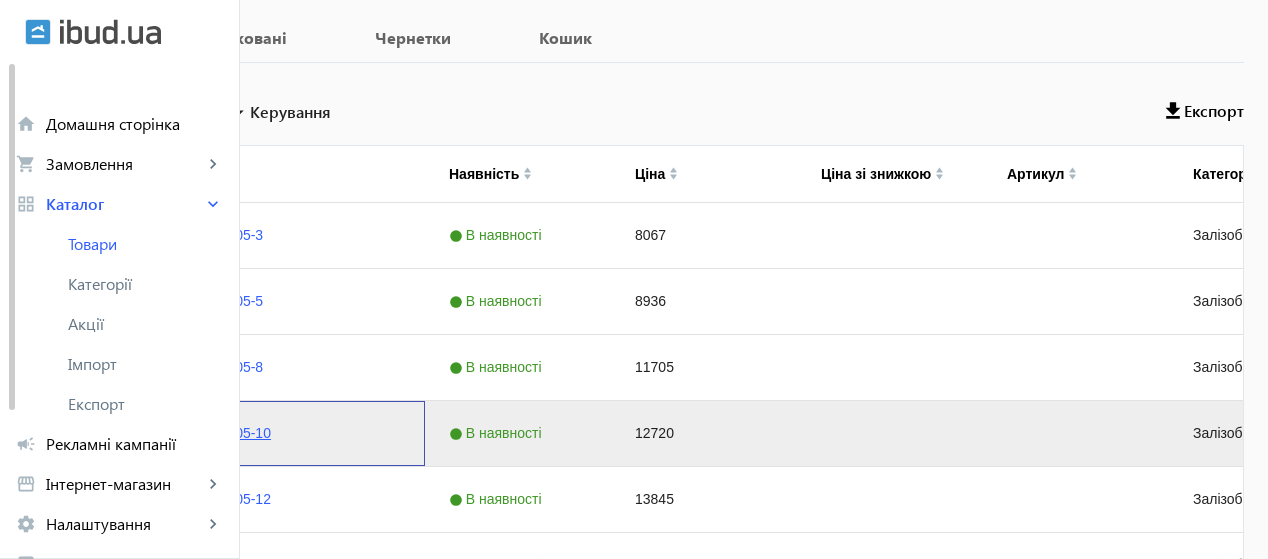 click on "Опора ЛЕП СК 105-10" 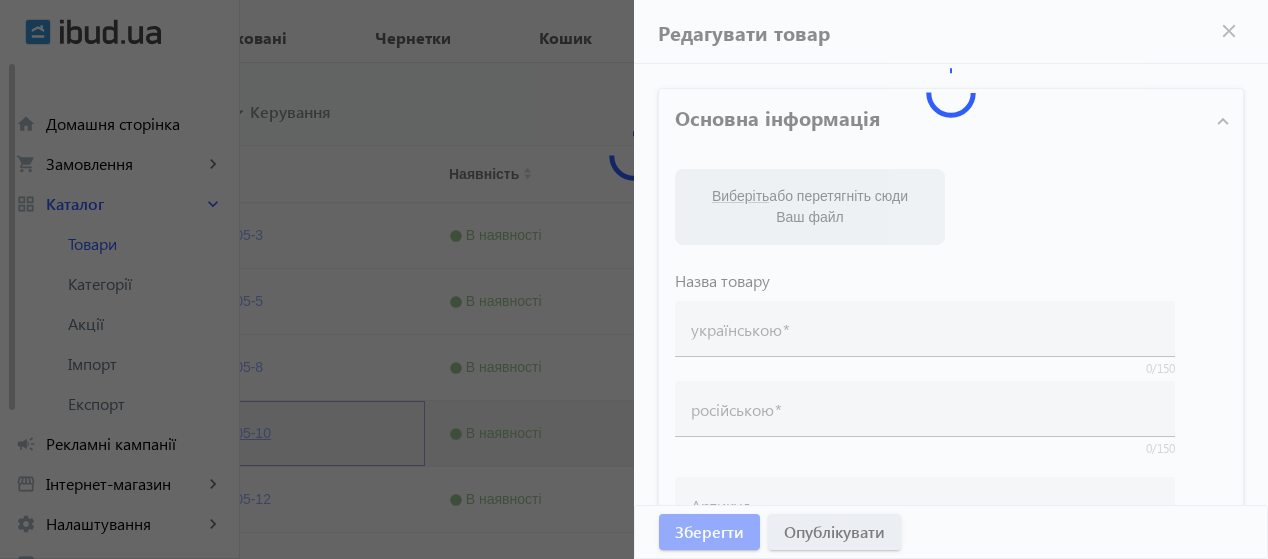 type on "Опора ЛЕП СК 105-10" 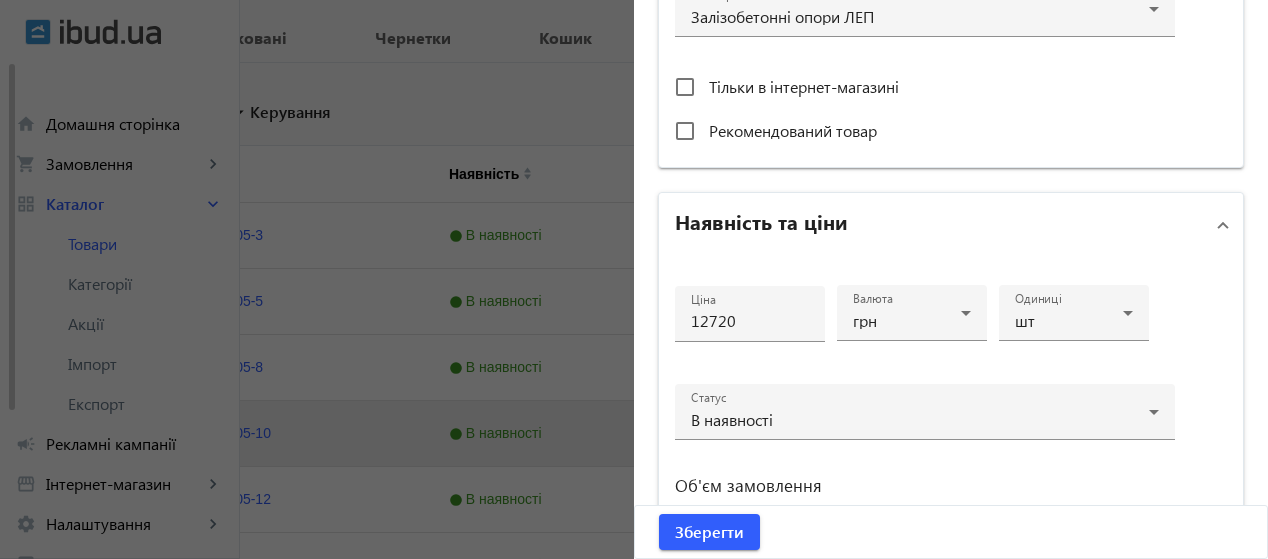 scroll, scrollTop: 767, scrollLeft: 0, axis: vertical 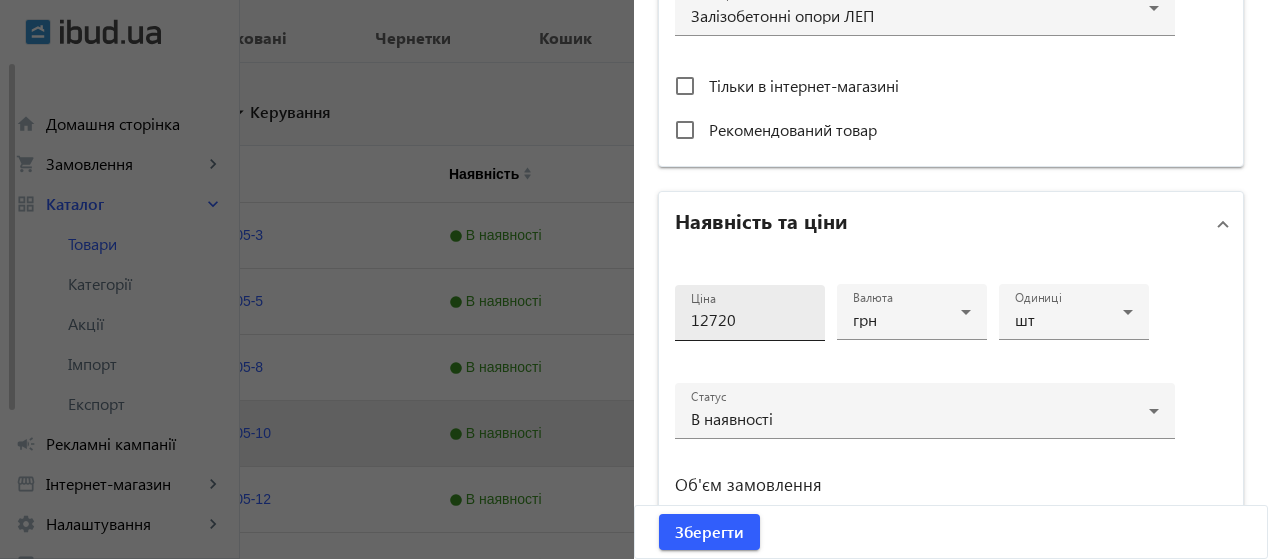 click on "Ціна 12720" at bounding box center [750, 313] 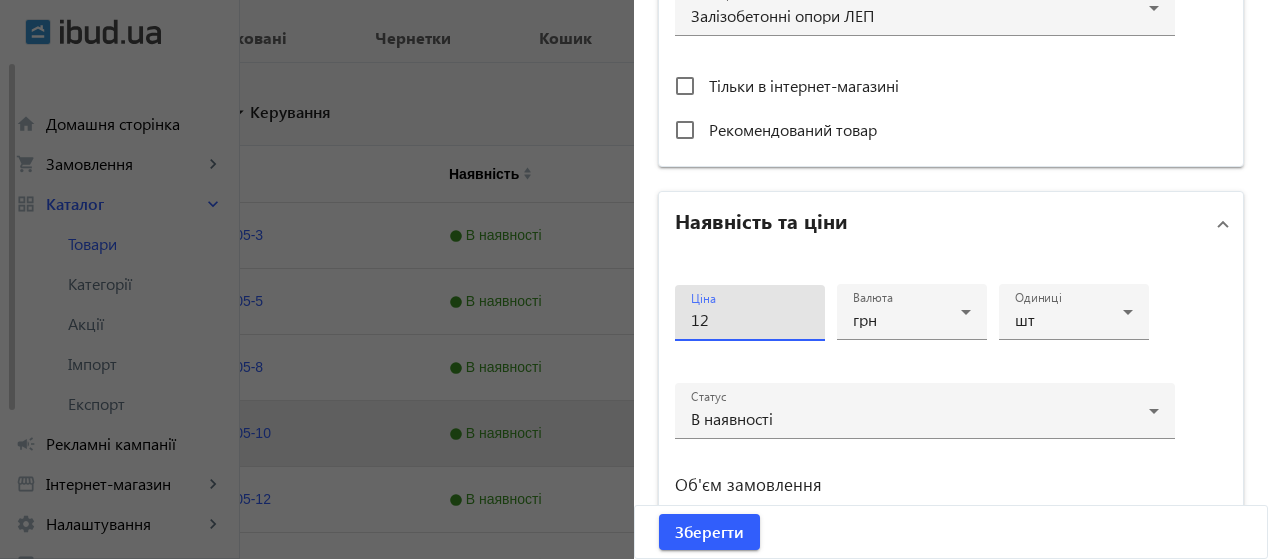 type on "1" 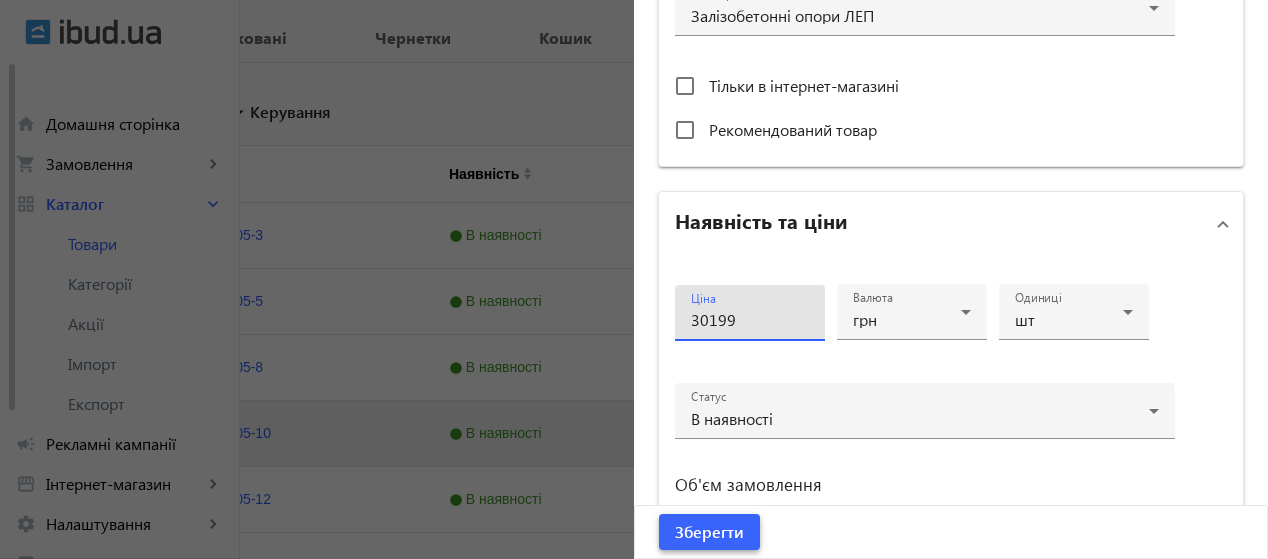 type on "30199" 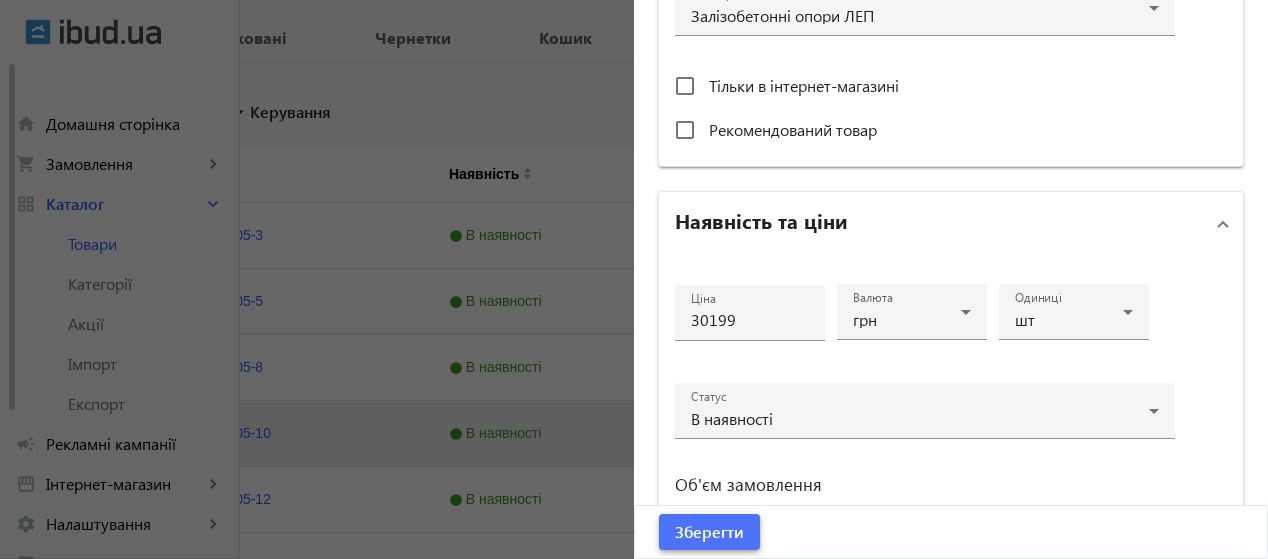 click on "Зберегти" 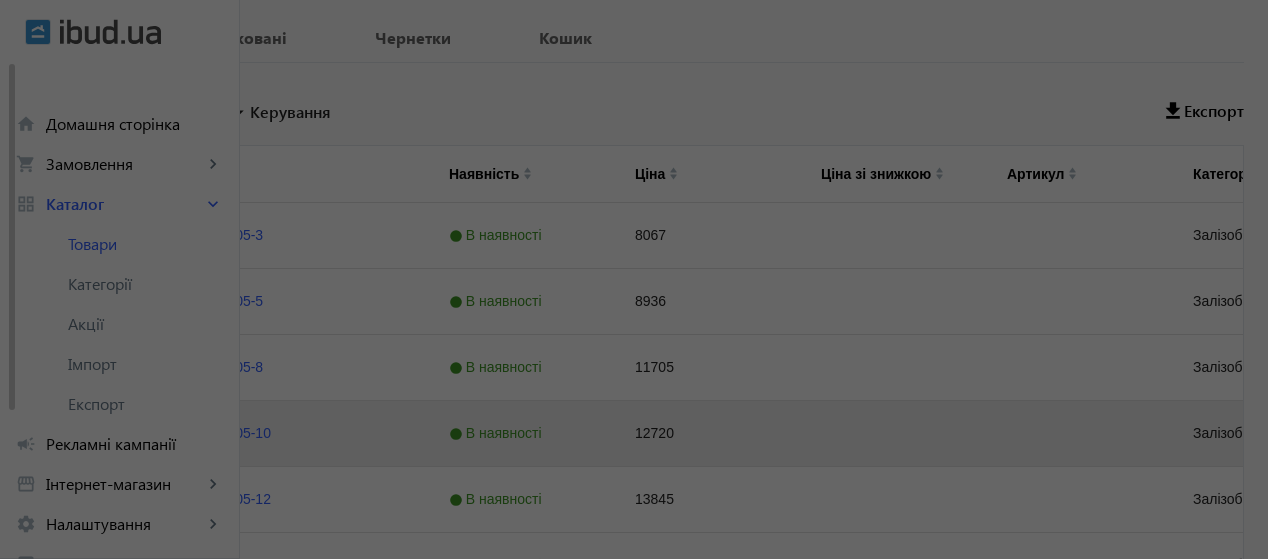 scroll, scrollTop: 0, scrollLeft: 0, axis: both 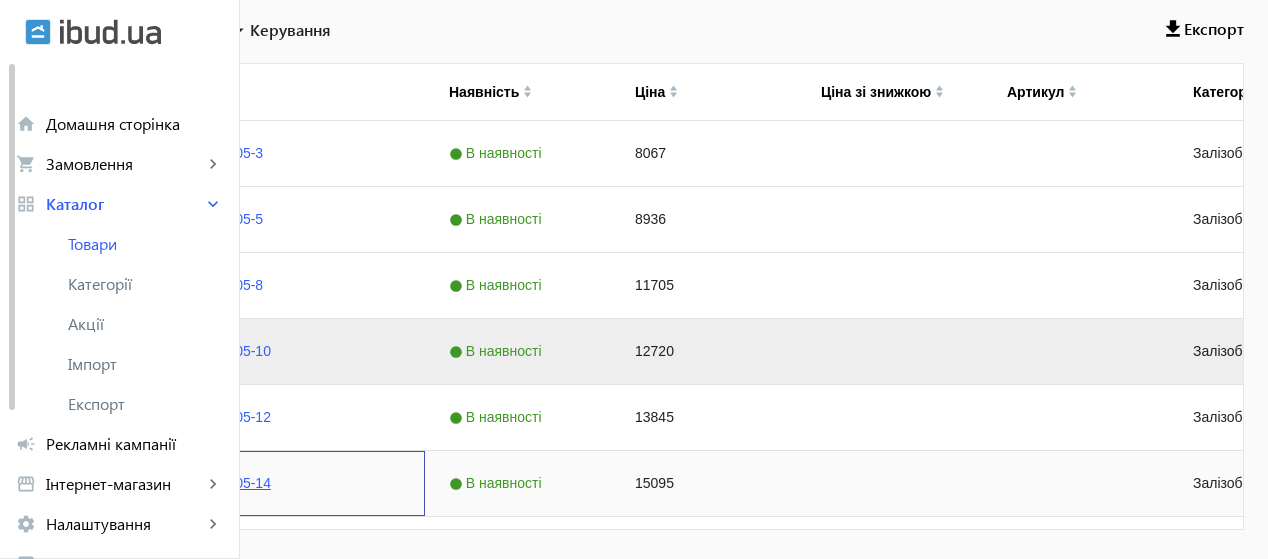 click on "Опора ЛЕП СК 105-14" 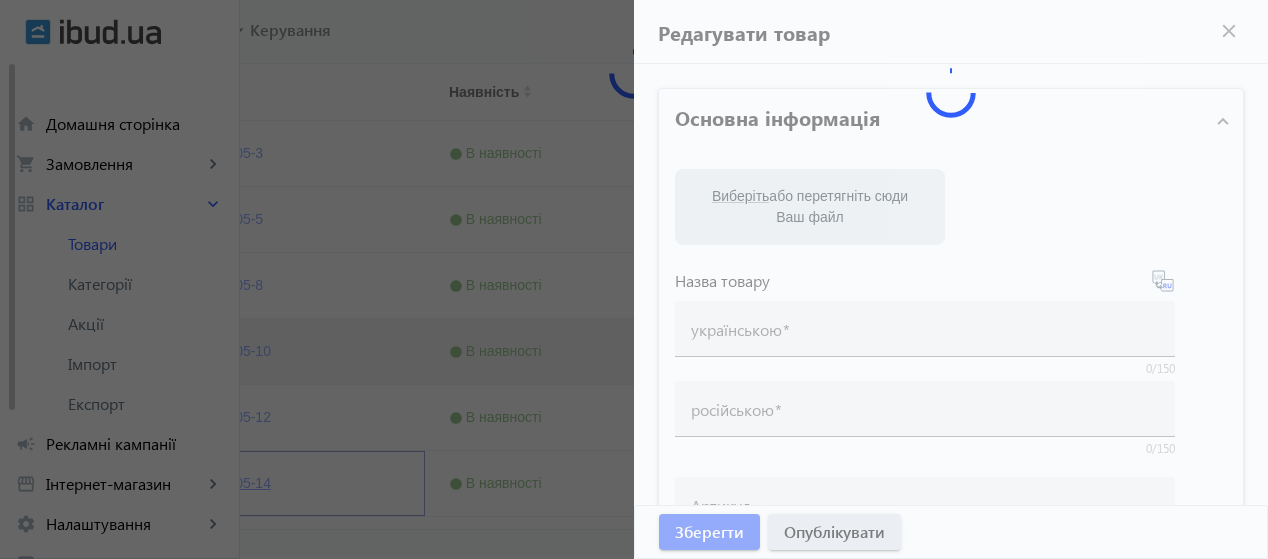 type on "Опора ЛЕП СК 105-14" 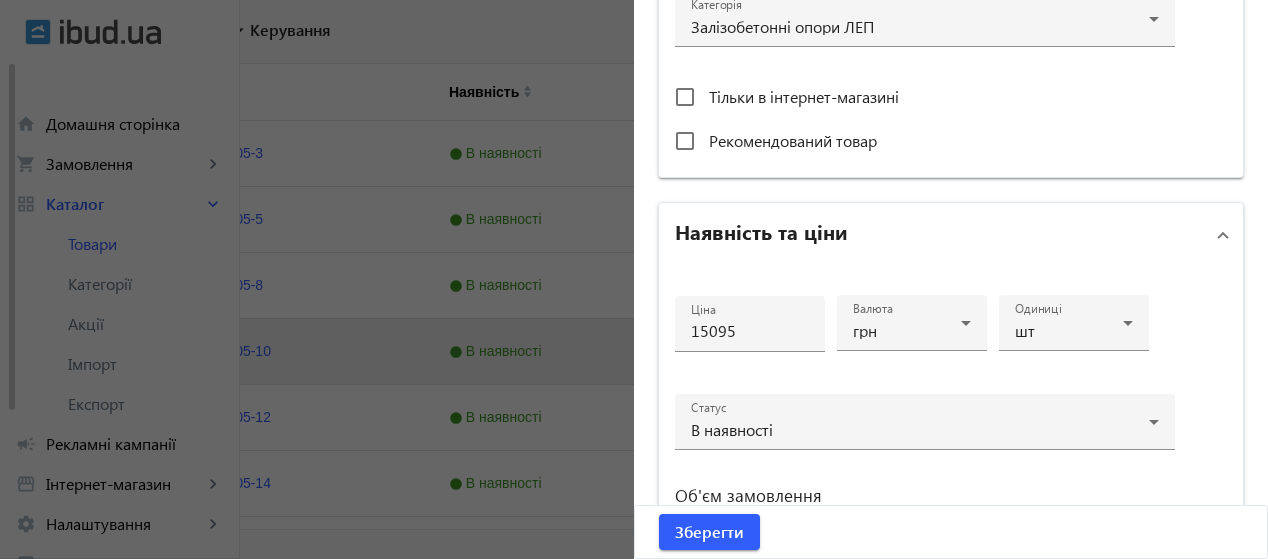 scroll, scrollTop: 754, scrollLeft: 0, axis: vertical 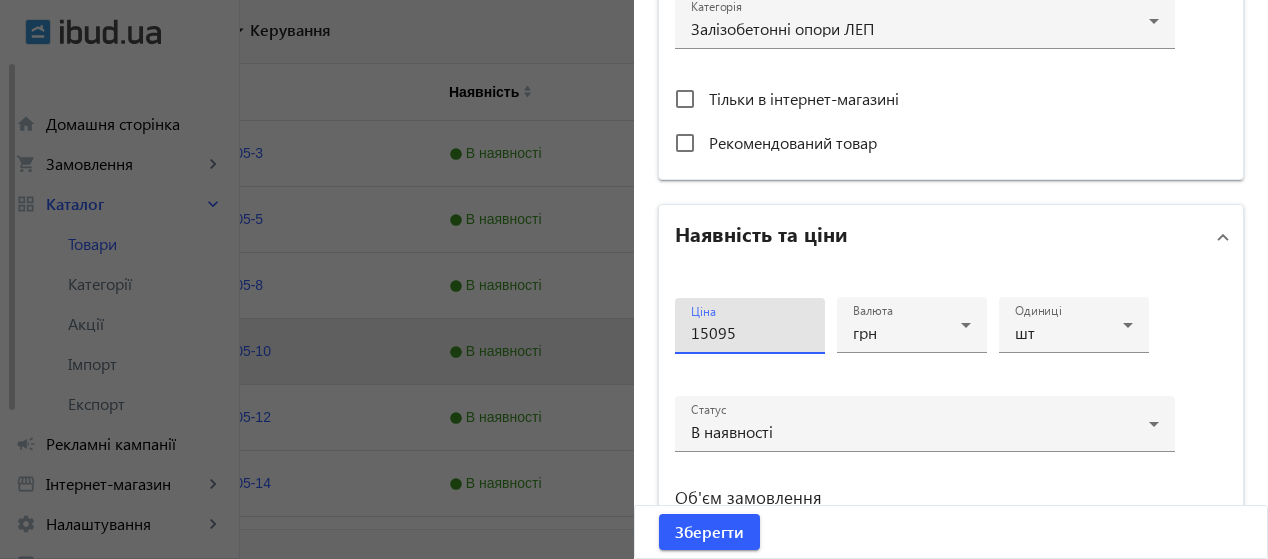 drag, startPoint x: 744, startPoint y: 331, endPoint x: 355, endPoint y: 466, distance: 411.75964 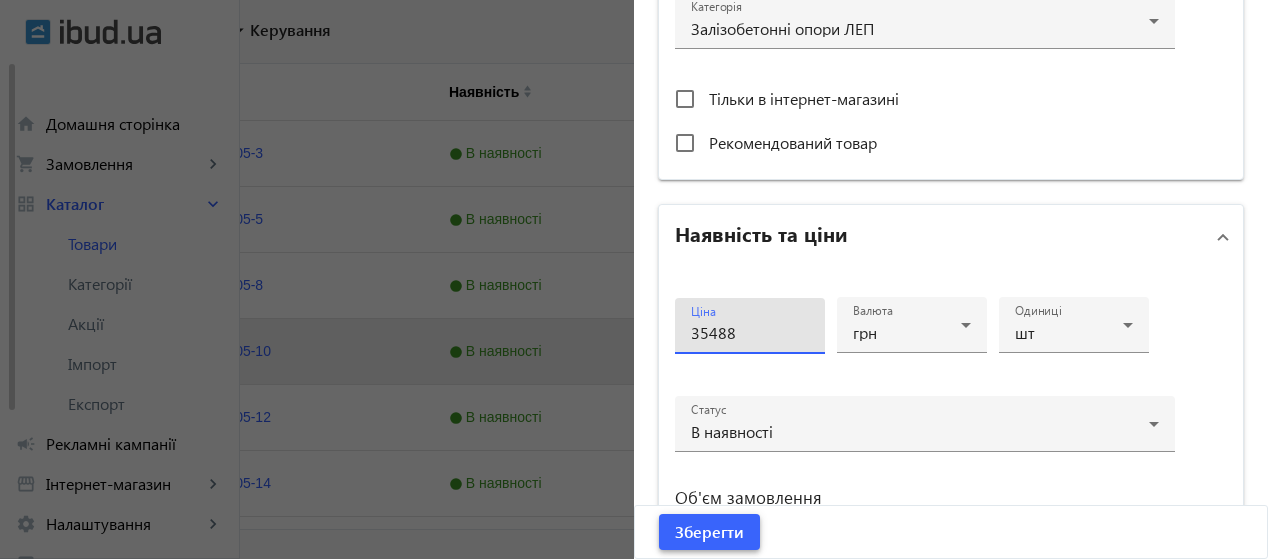type on "35488" 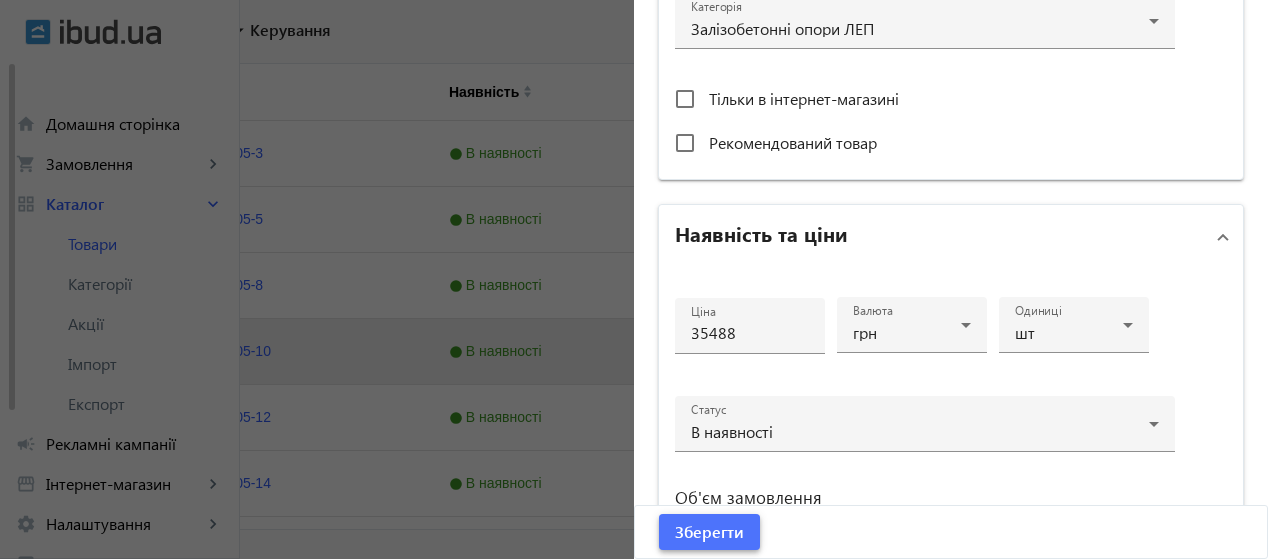 click on "Зберегти" 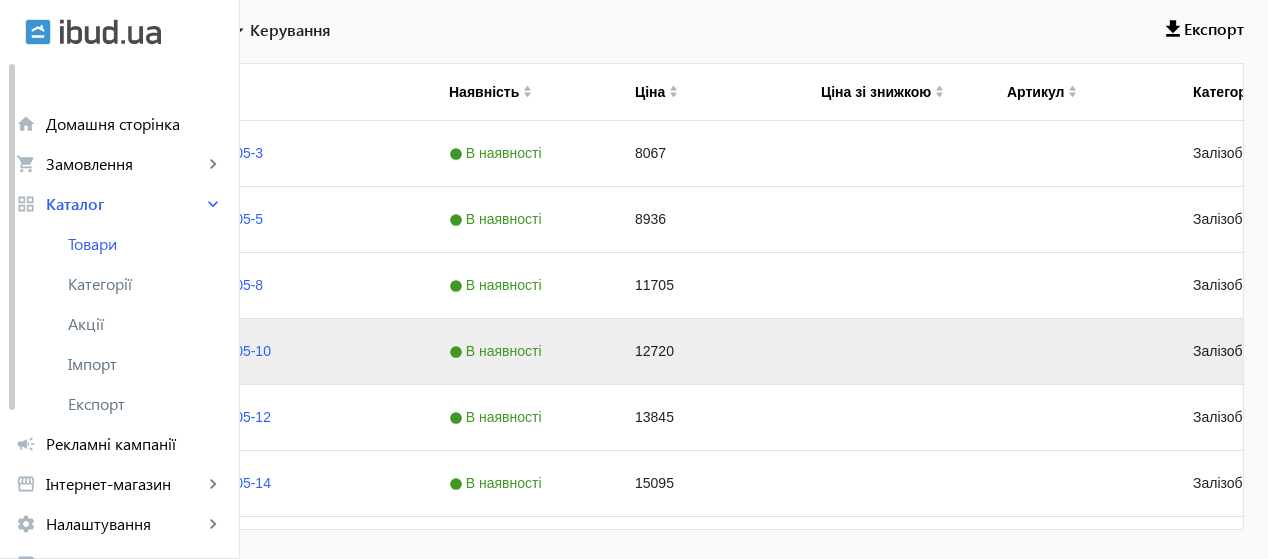 scroll, scrollTop: 0, scrollLeft: 0, axis: both 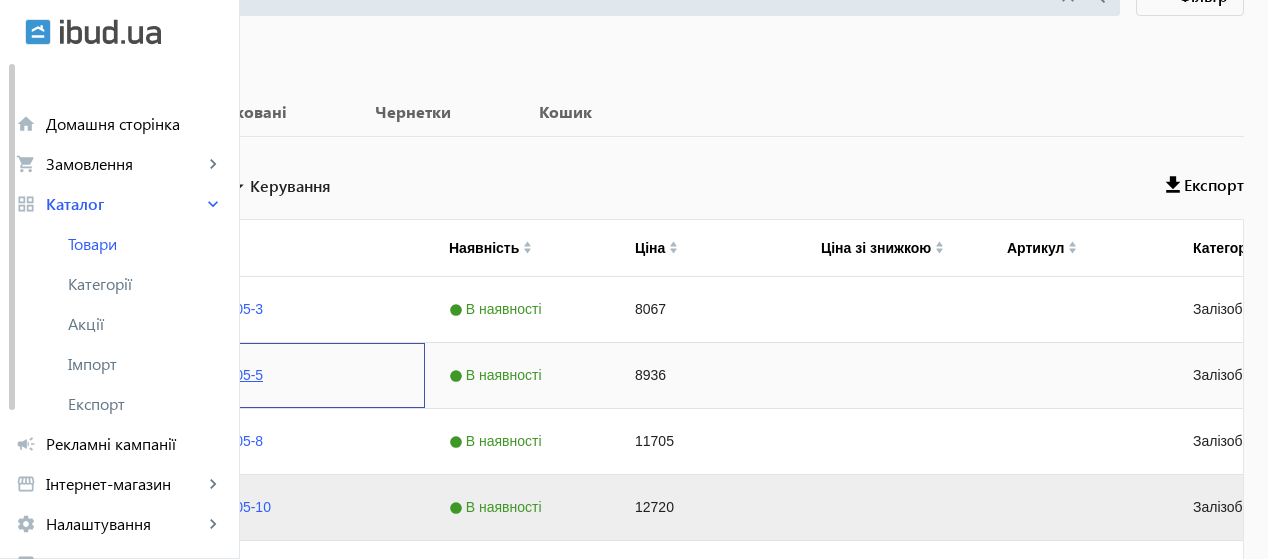 click on "Опора ЛЕП СК 105-5" 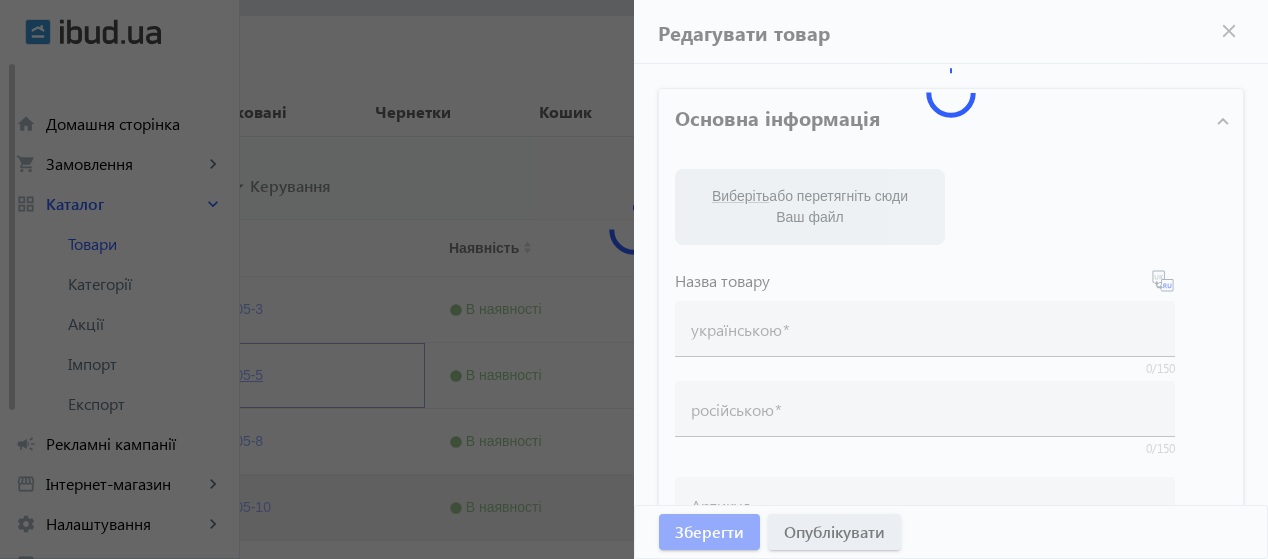 type on "Опора ЛЕП СК 105-5" 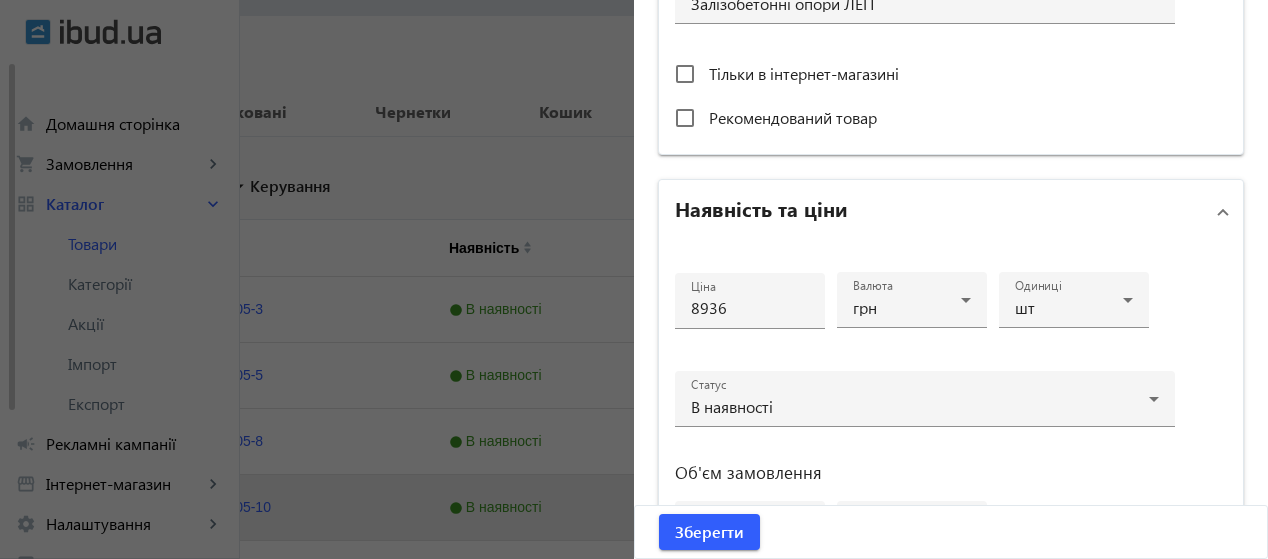 scroll, scrollTop: 768, scrollLeft: 0, axis: vertical 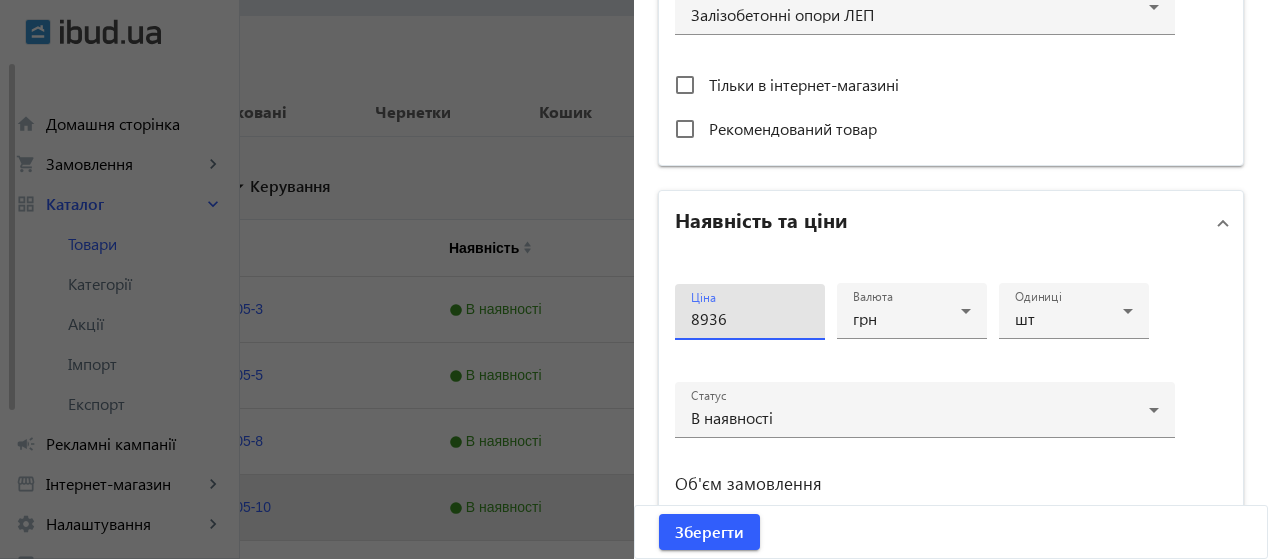 drag, startPoint x: 760, startPoint y: 309, endPoint x: 258, endPoint y: 420, distance: 514.1255 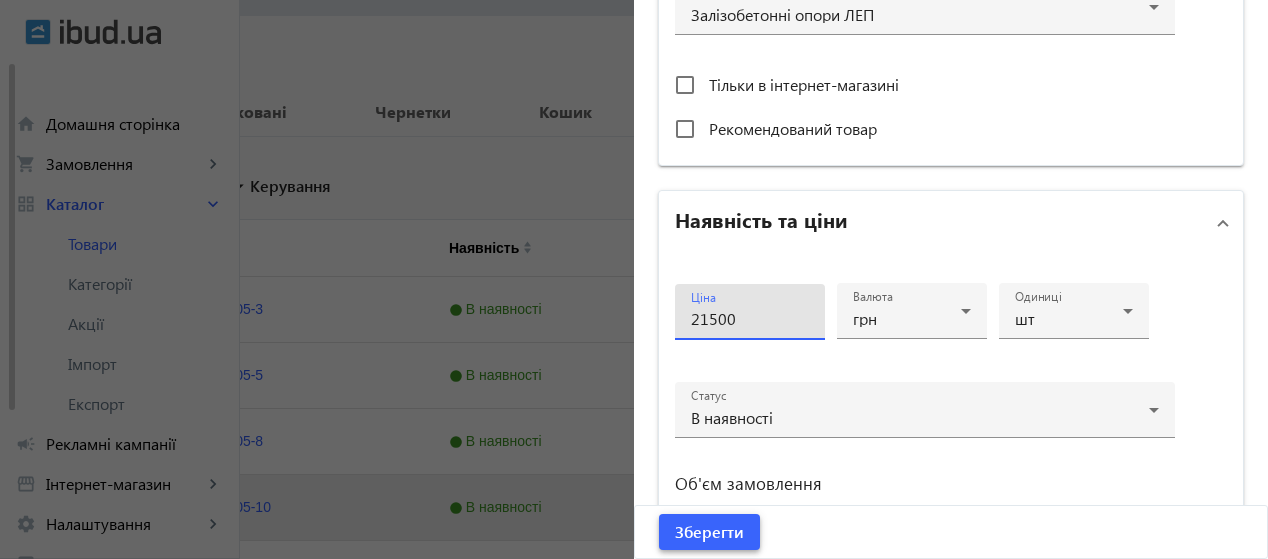 type on "21500" 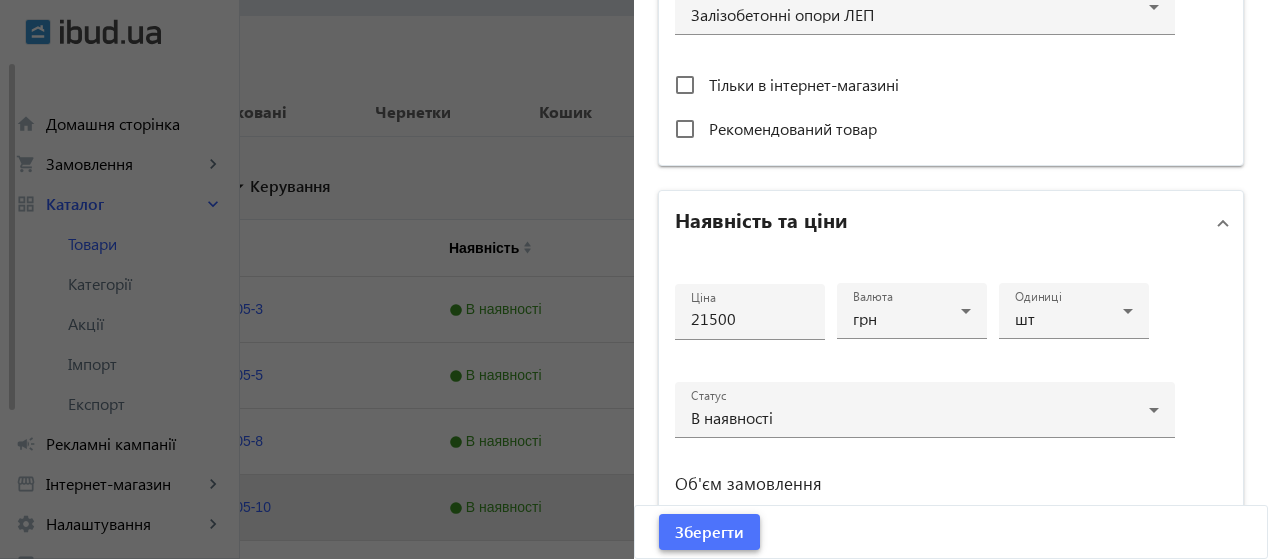 click on "Зберегти" 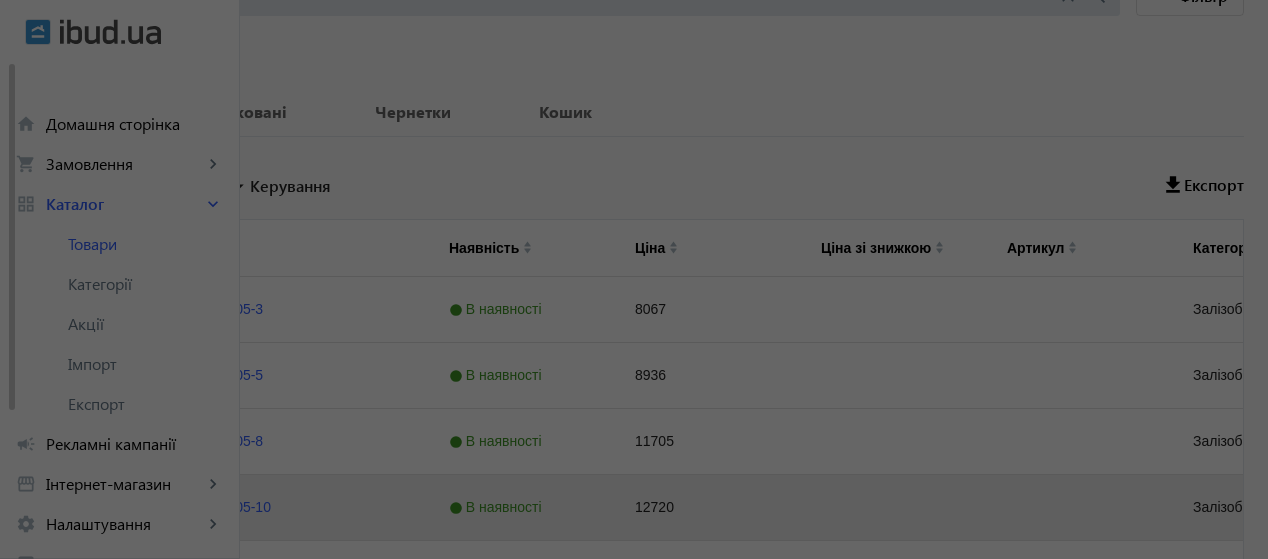 scroll, scrollTop: 0, scrollLeft: 0, axis: both 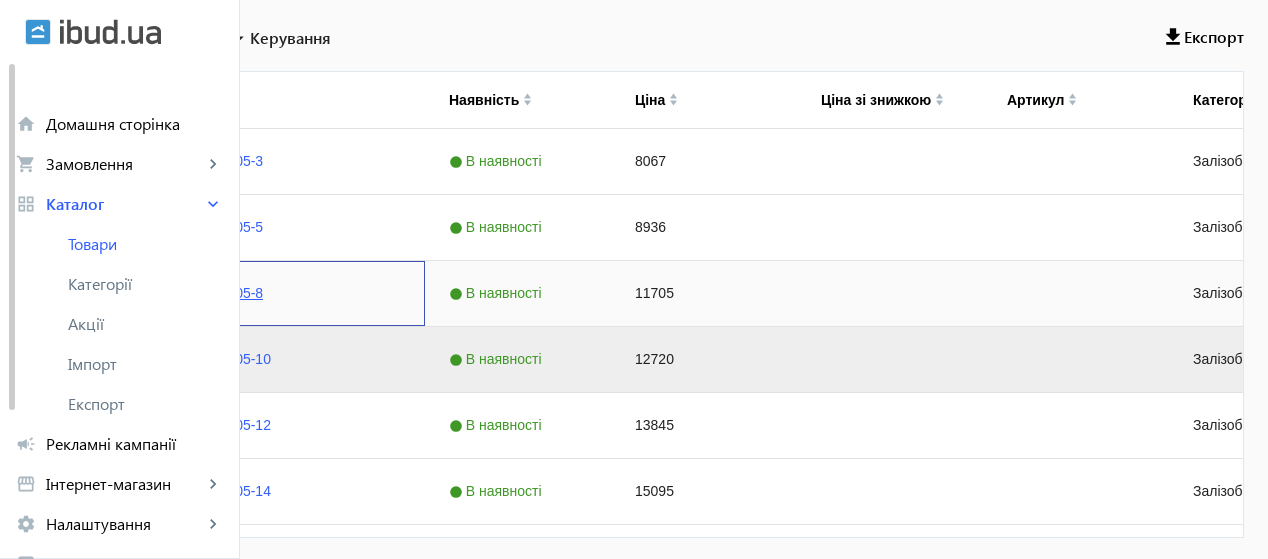 click on "Опора ЛЕП СК 105-8" 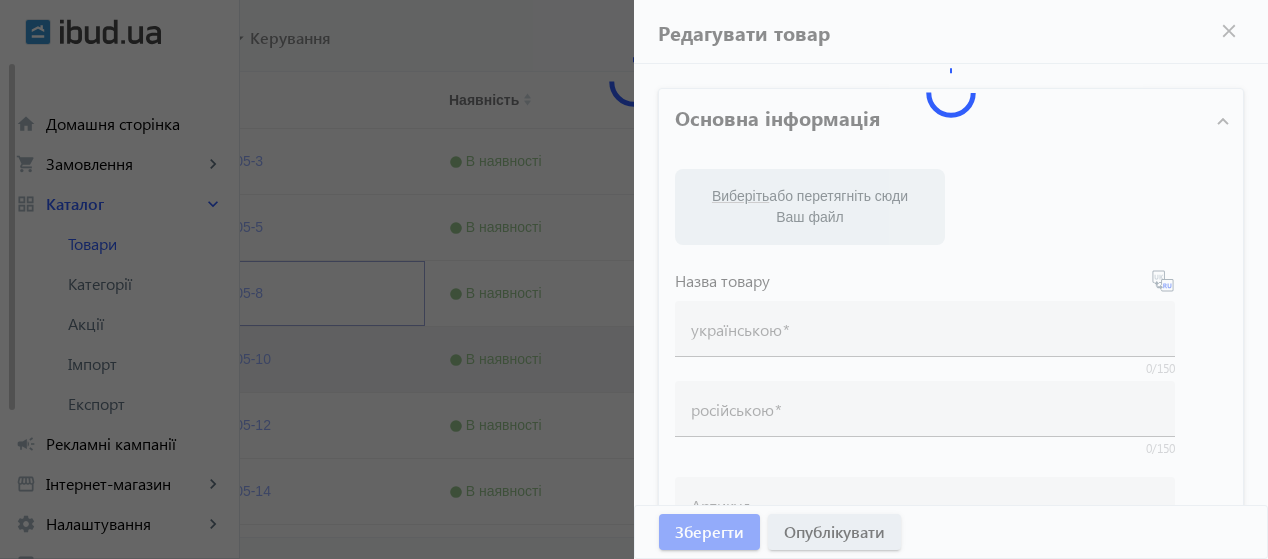 type on "Опора ЛЕП СК 105-8" 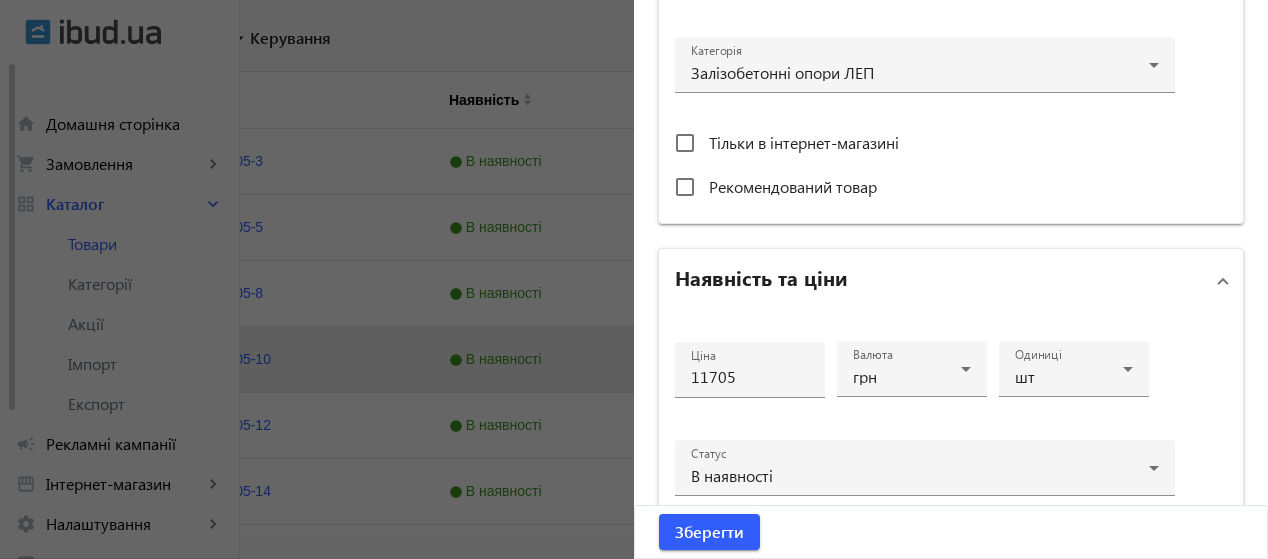 scroll, scrollTop: 716, scrollLeft: 0, axis: vertical 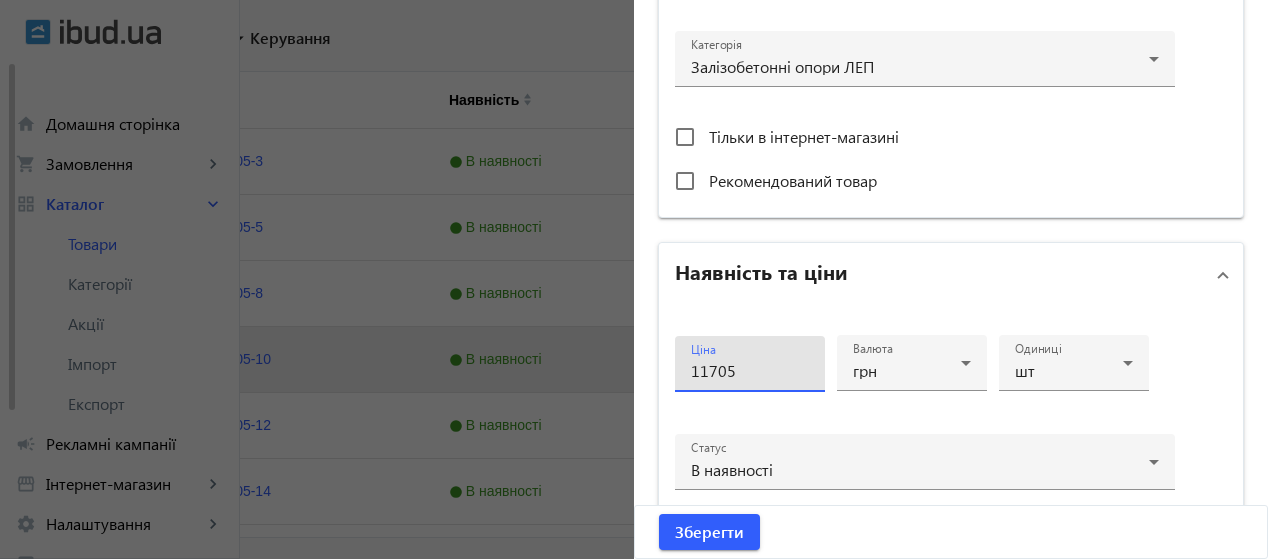 drag, startPoint x: 774, startPoint y: 361, endPoint x: 431, endPoint y: 382, distance: 343.64224 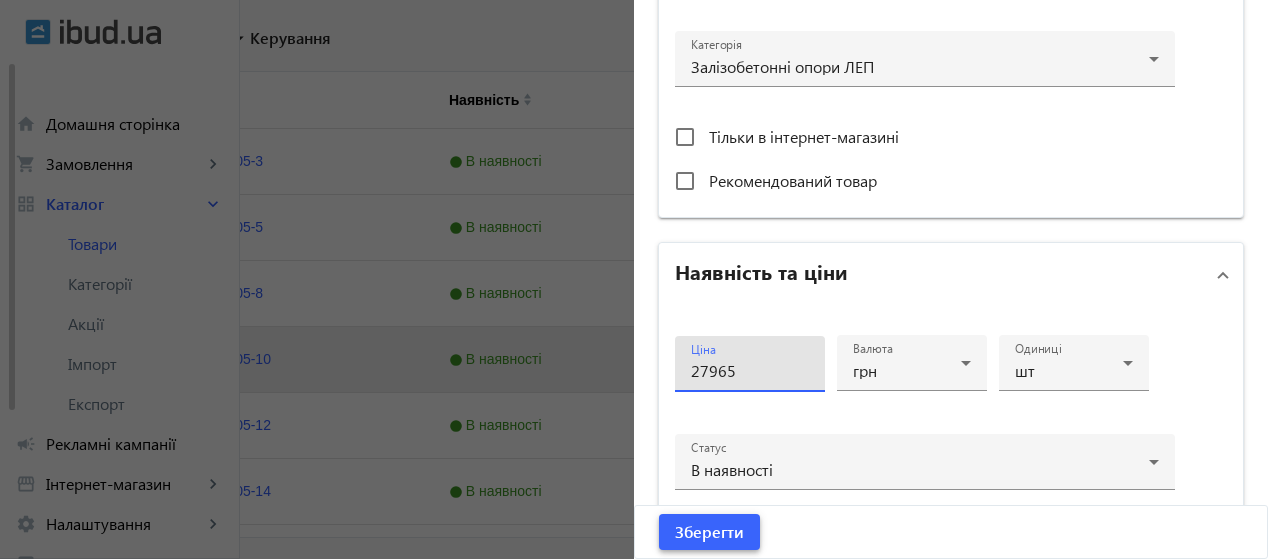 type on "27965" 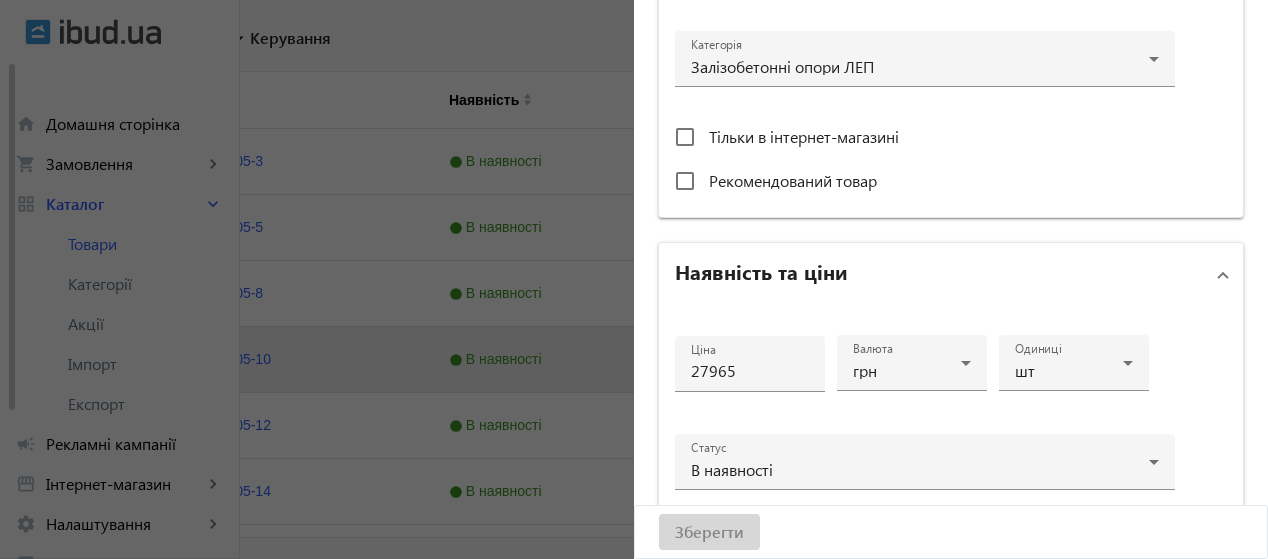 scroll, scrollTop: 0, scrollLeft: 0, axis: both 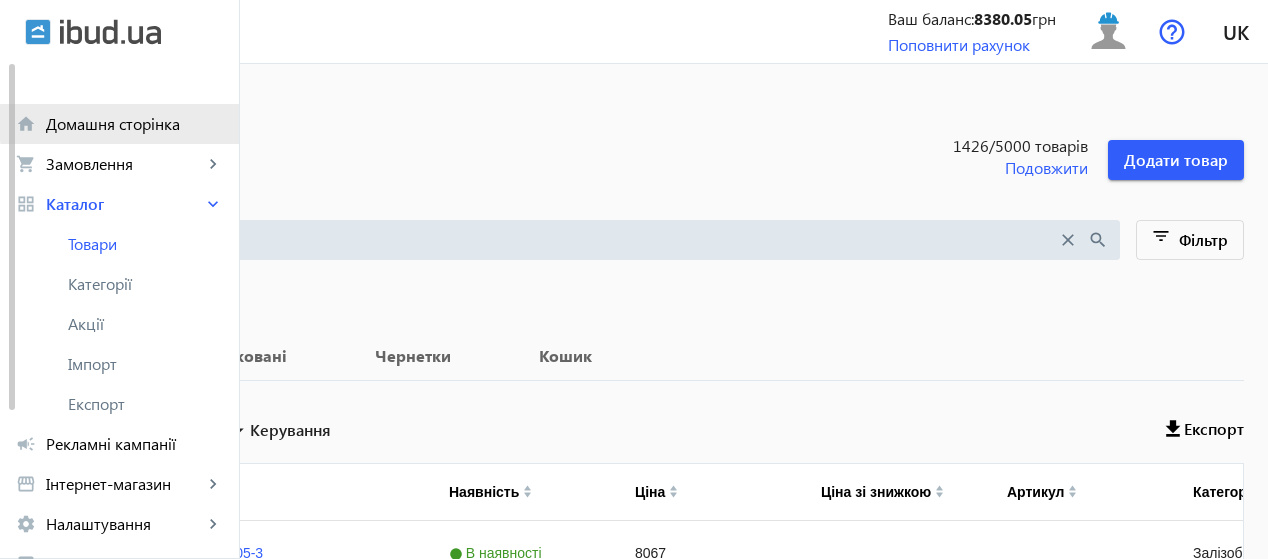 click on "Домашня сторінка" at bounding box center [134, 124] 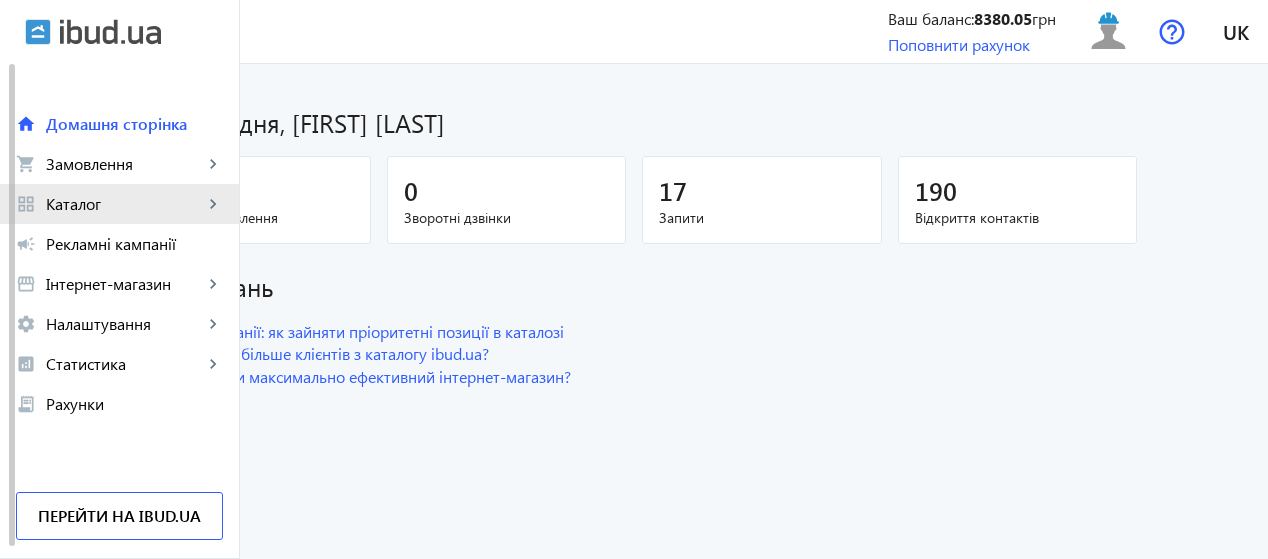 click on "Каталог" 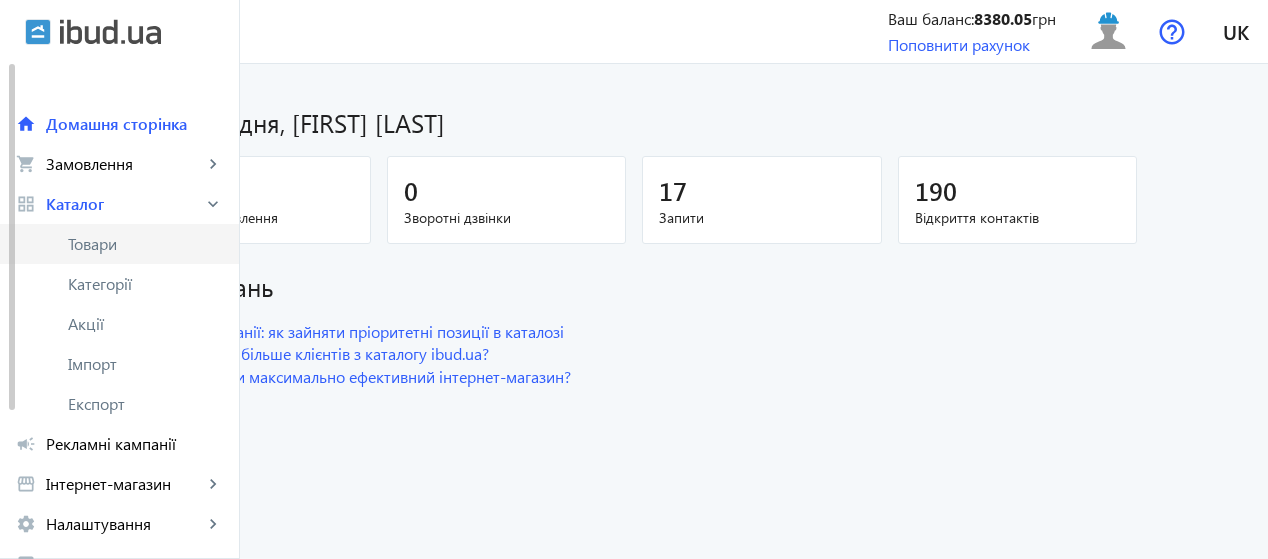 click on "Товари" 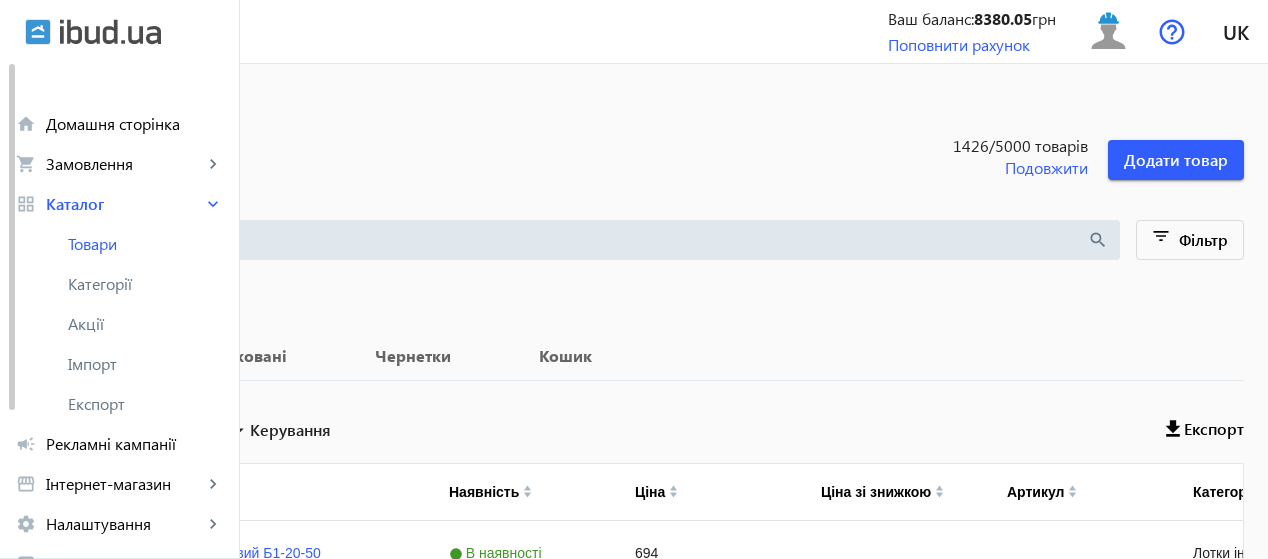 scroll, scrollTop: 64, scrollLeft: 0, axis: vertical 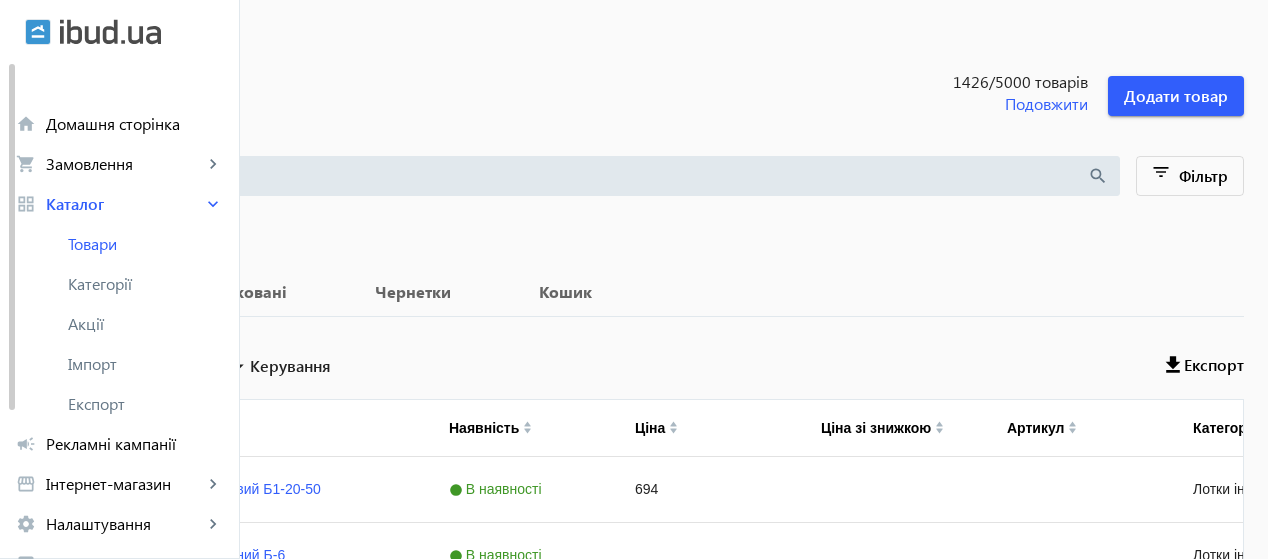 click on "search" 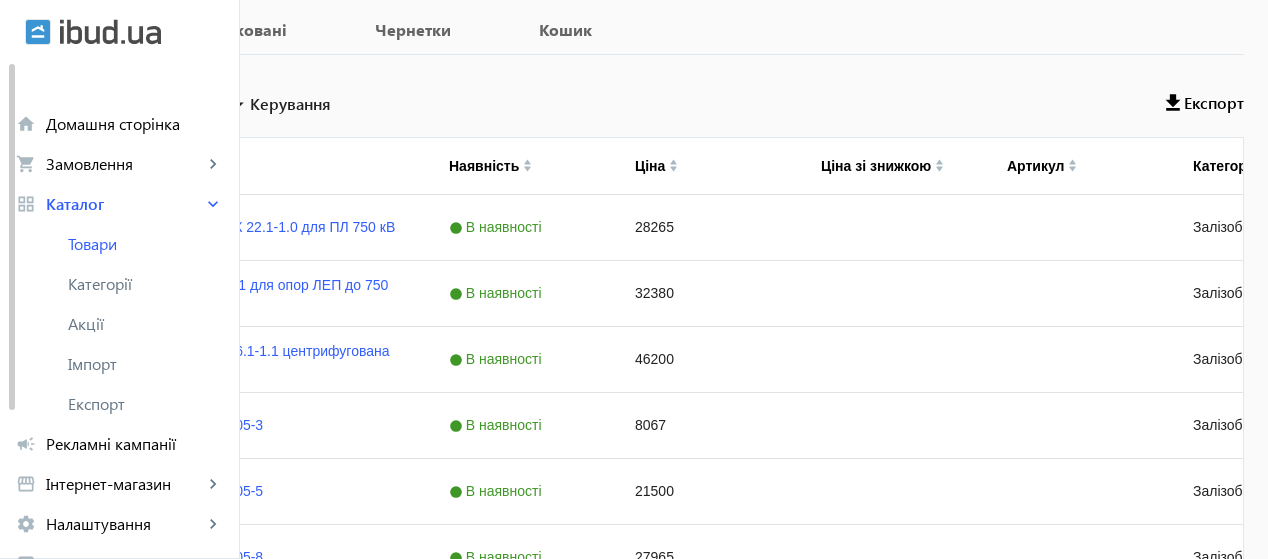 scroll, scrollTop: 348, scrollLeft: 0, axis: vertical 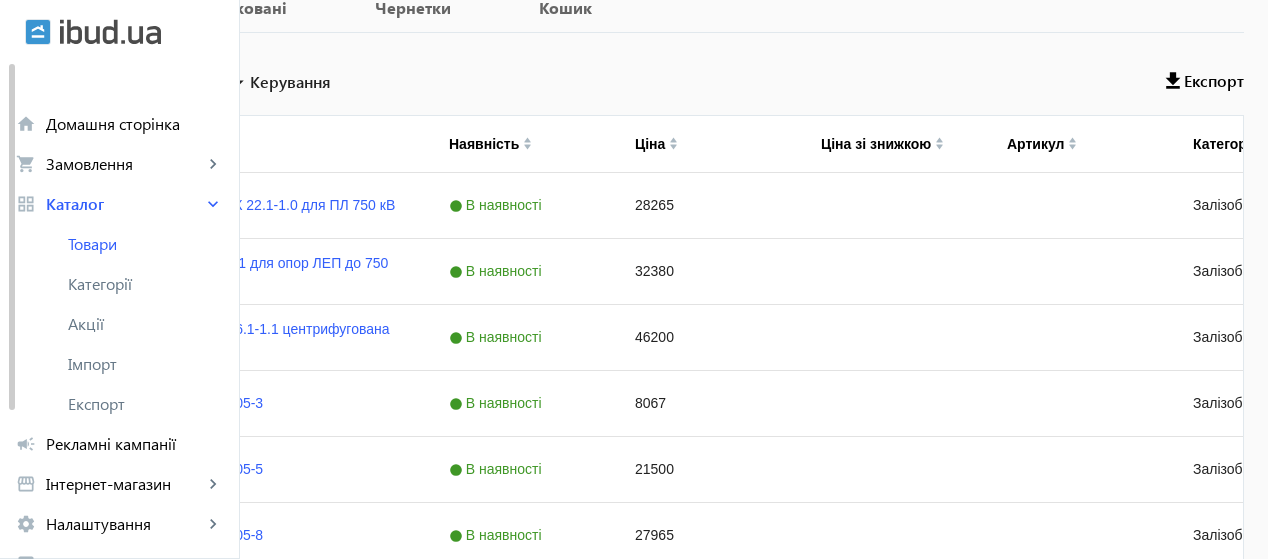 type on "ск" 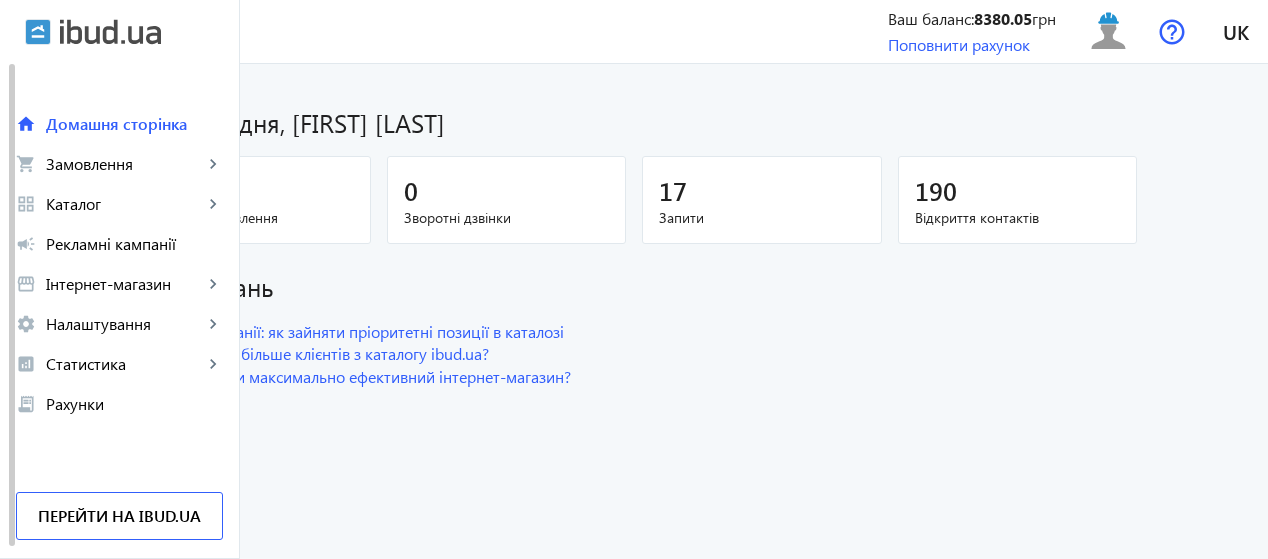 scroll, scrollTop: 0, scrollLeft: 0, axis: both 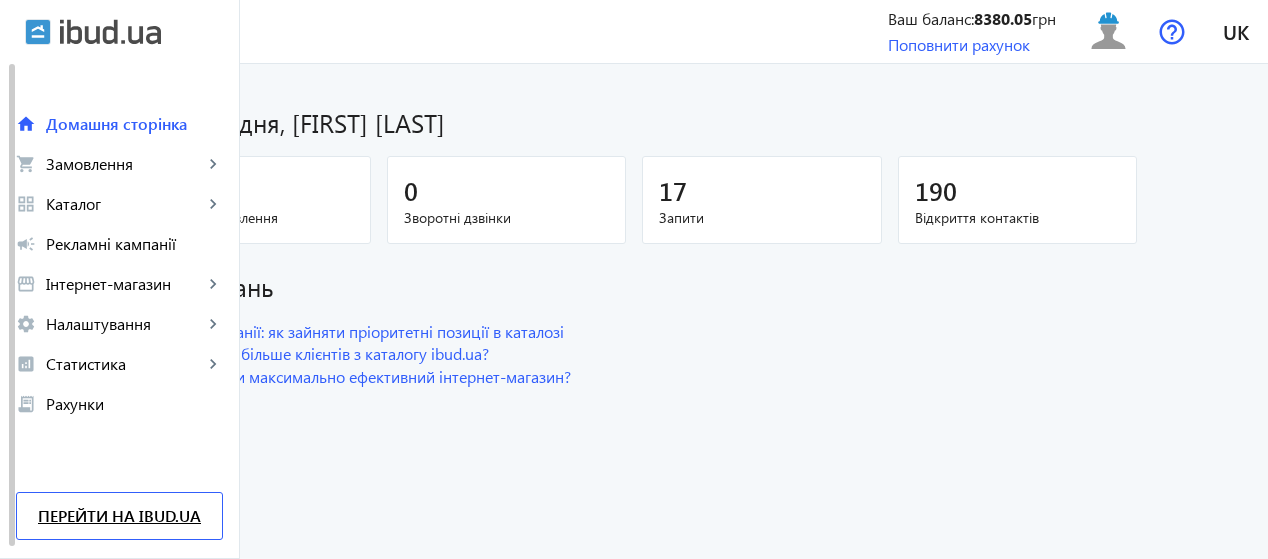 click on "Перейти на ibud.ua" 